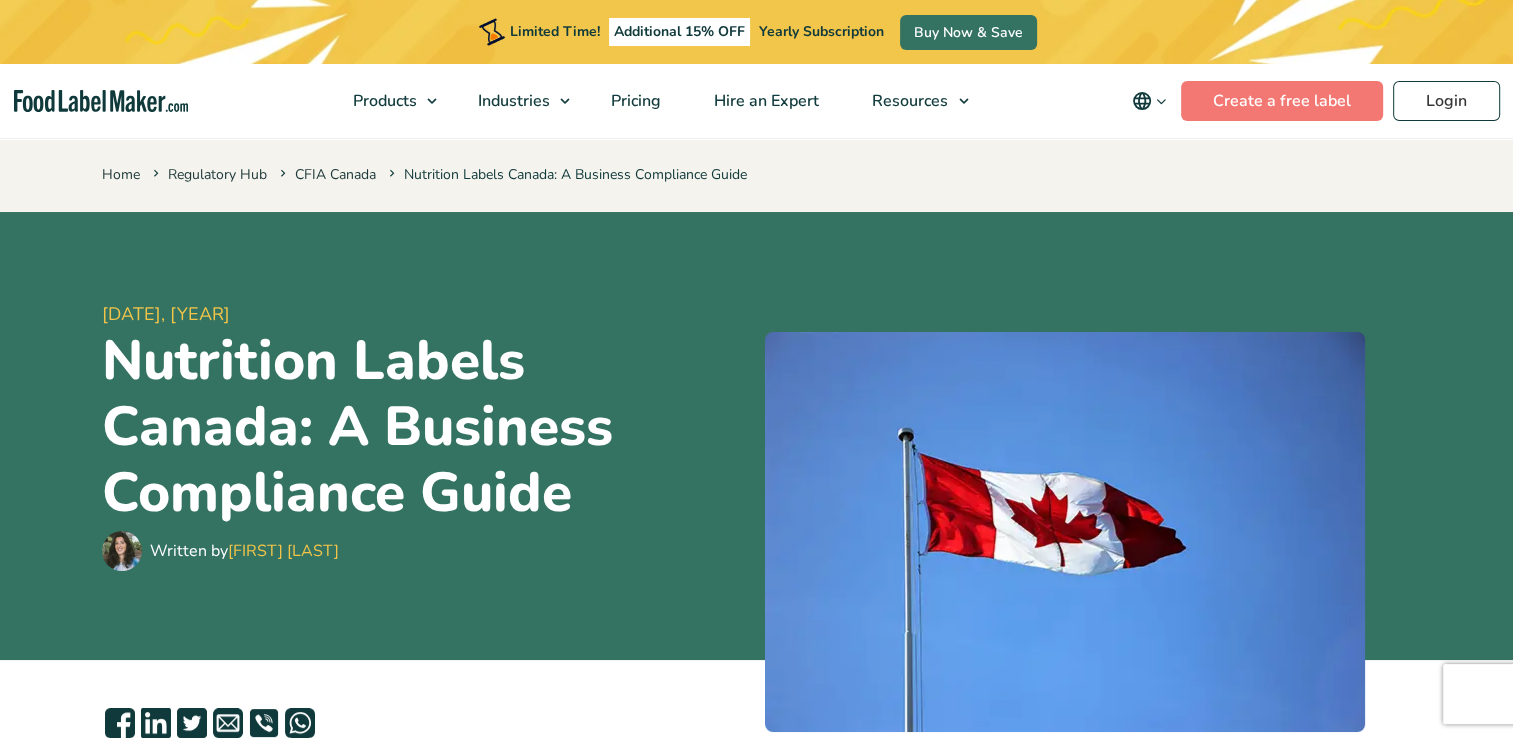 scroll, scrollTop: 500, scrollLeft: 0, axis: vertical 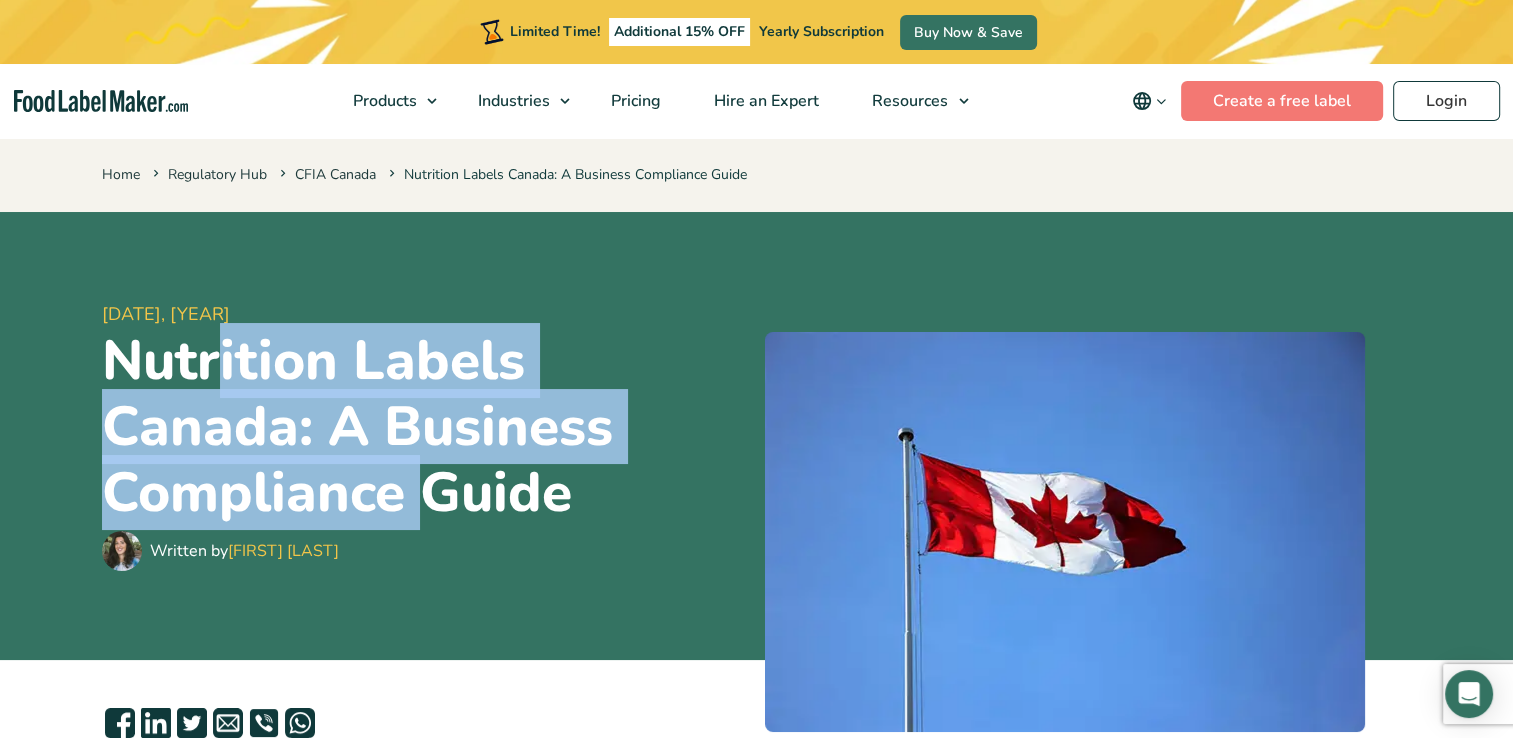 drag, startPoint x: 219, startPoint y: 365, endPoint x: 417, endPoint y: 499, distance: 239.08157 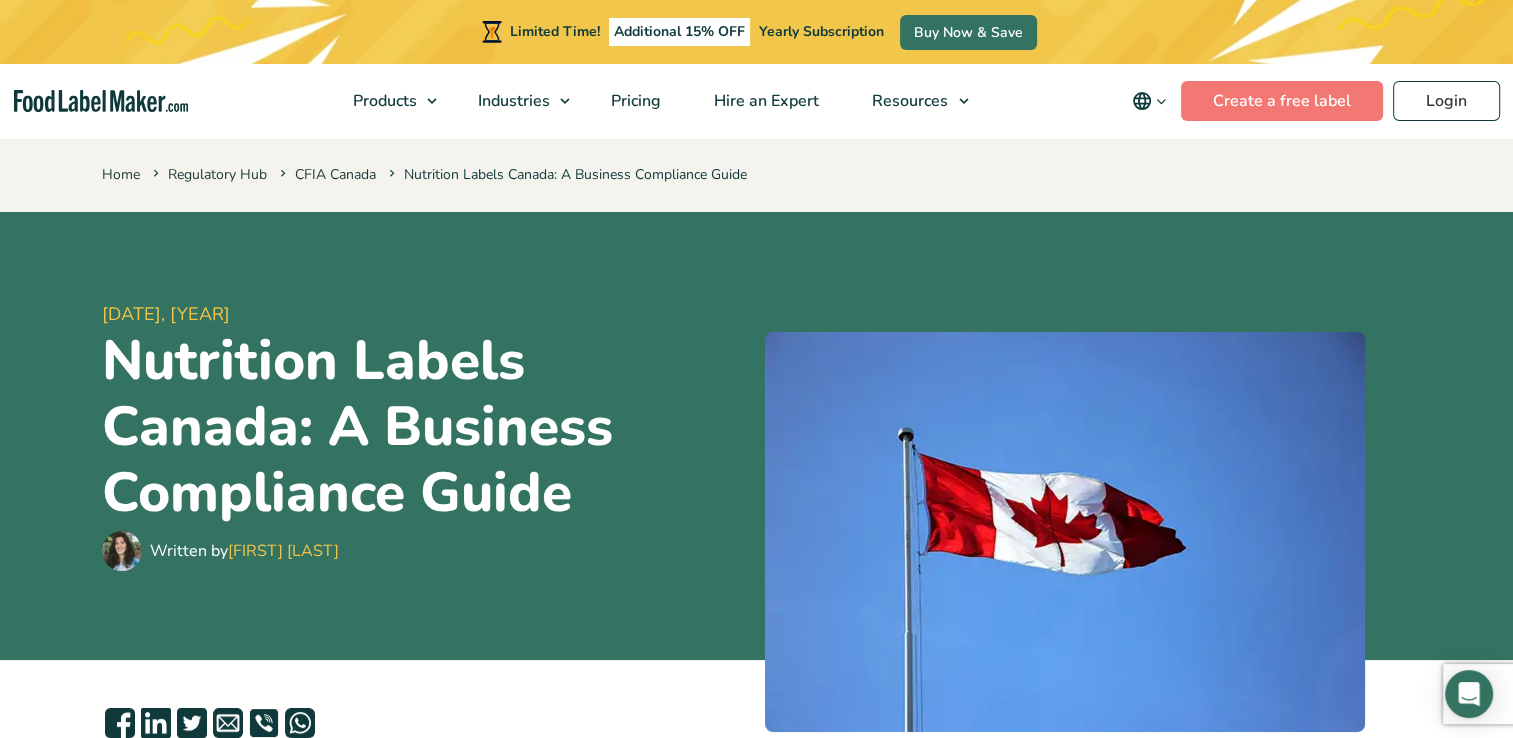 click on "Nutrition Labels Canada: A Business Compliance Guide" at bounding box center [425, 427] 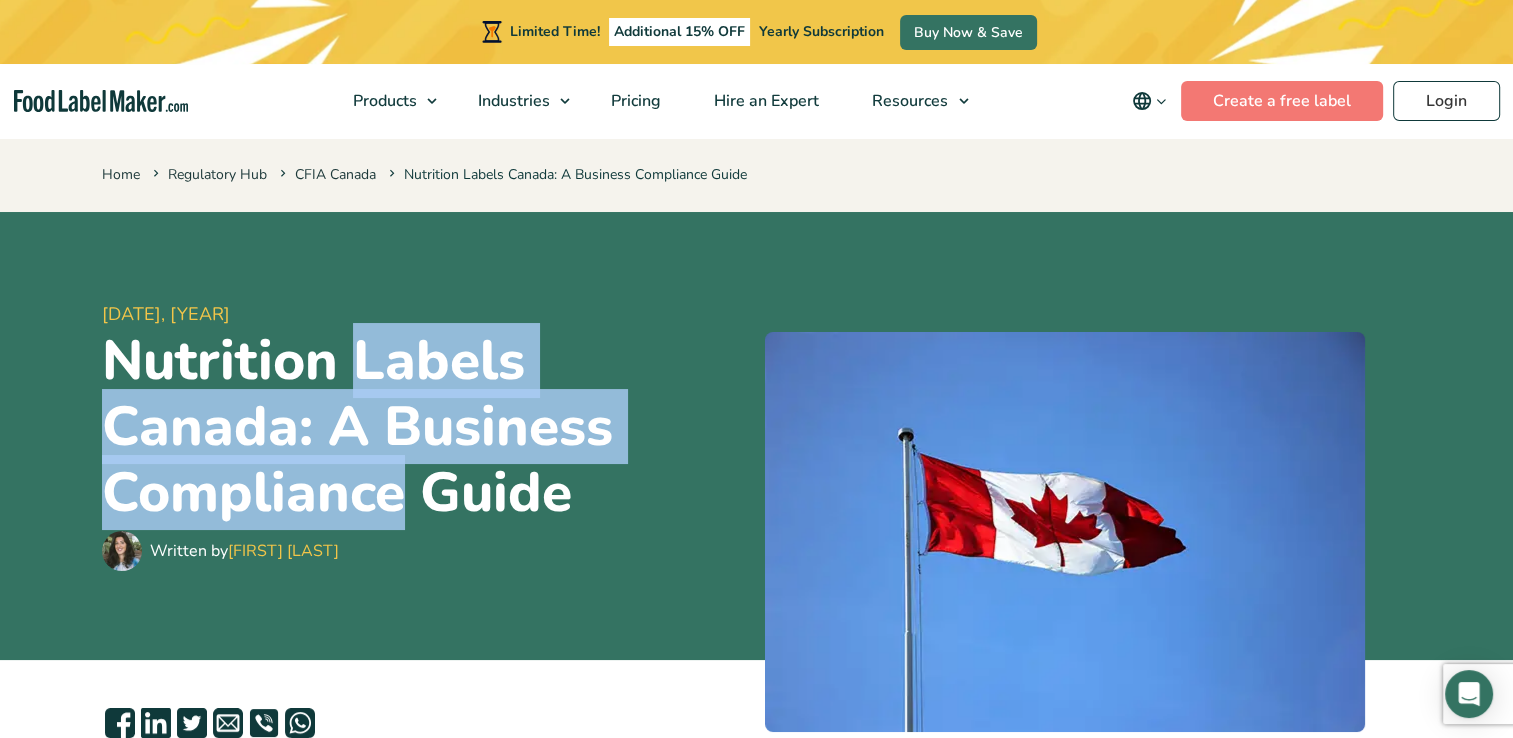 drag, startPoint x: 347, startPoint y: 358, endPoint x: 407, endPoint y: 510, distance: 163.41359 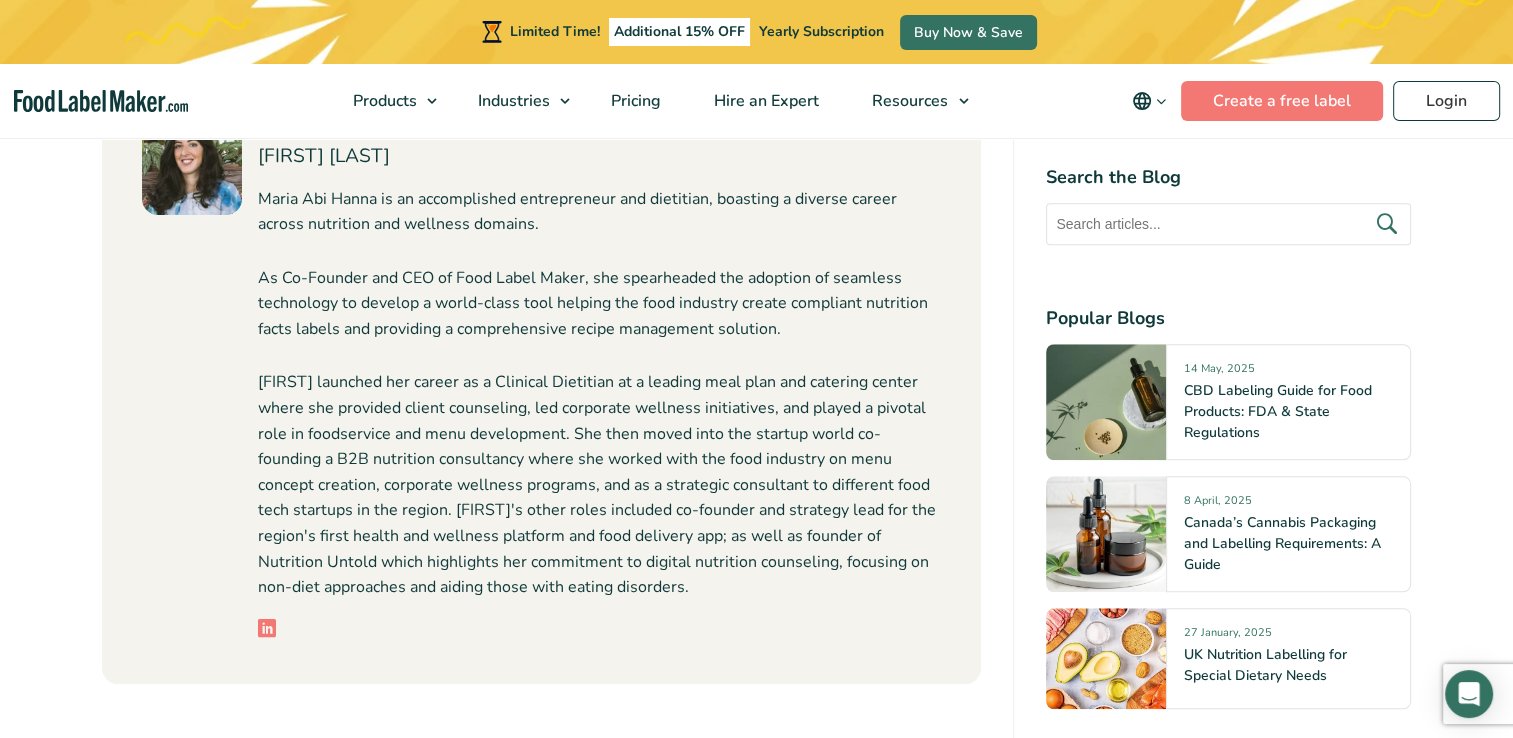 scroll, scrollTop: 9500, scrollLeft: 0, axis: vertical 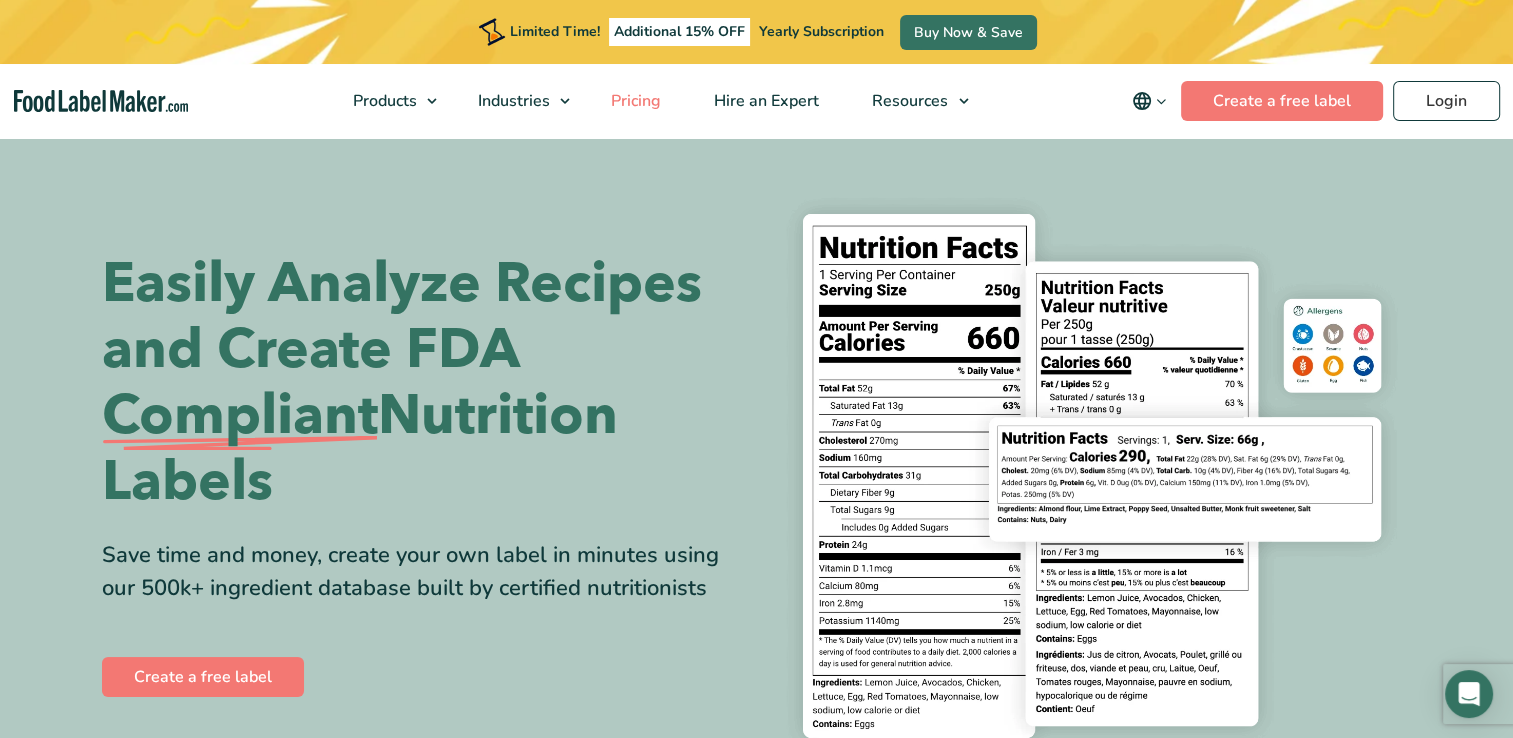 click on "Pricing" at bounding box center (634, 101) 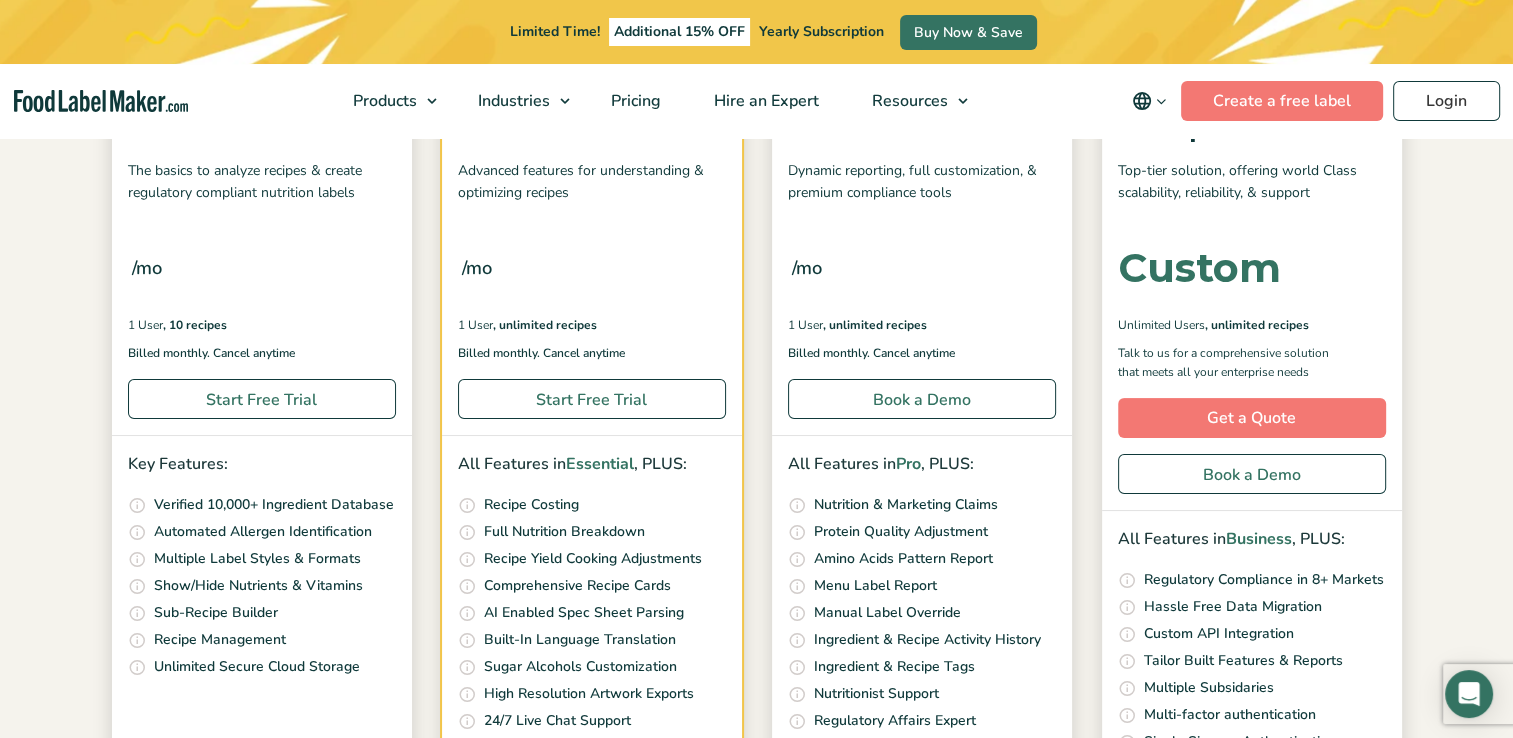 scroll, scrollTop: 0, scrollLeft: 0, axis: both 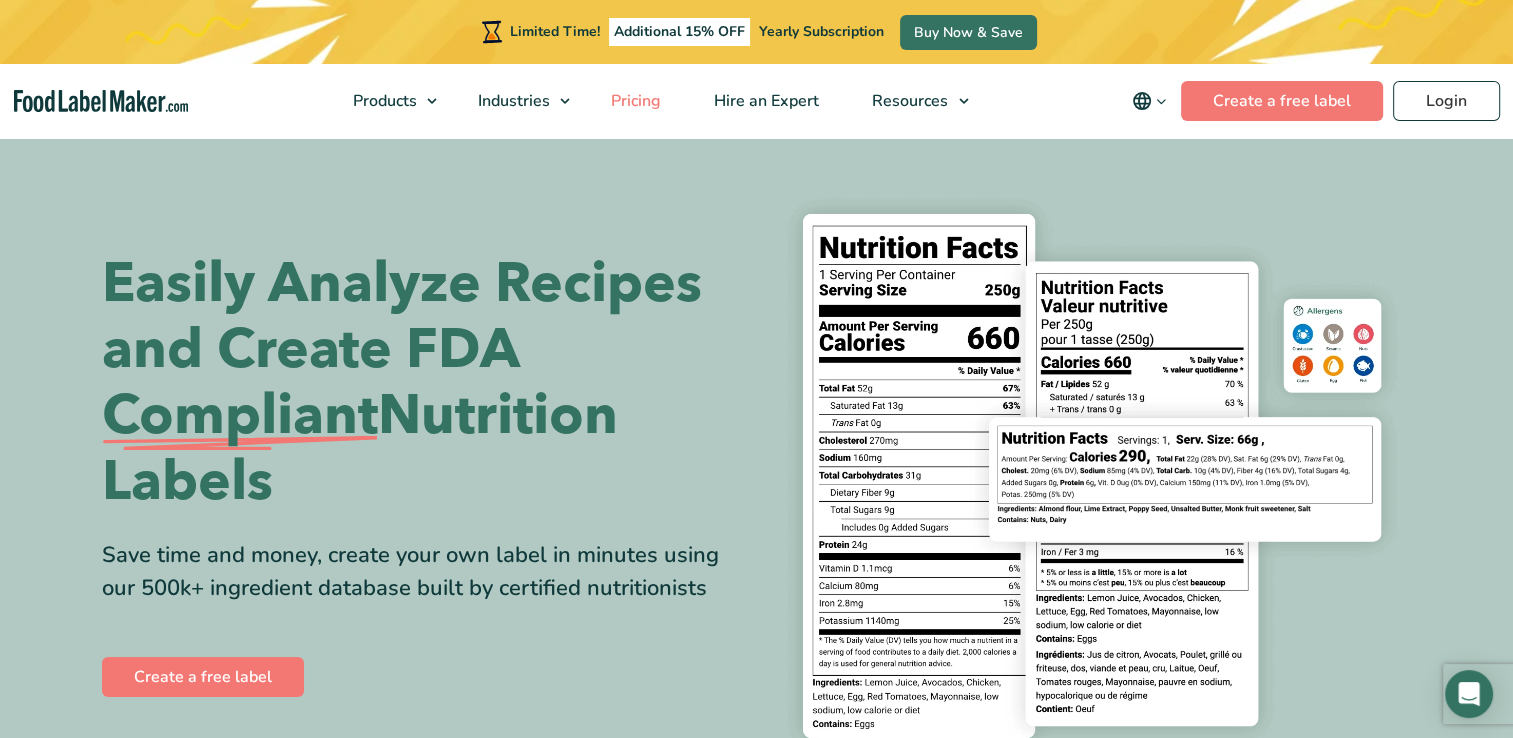 click on "Pricing" at bounding box center (634, 101) 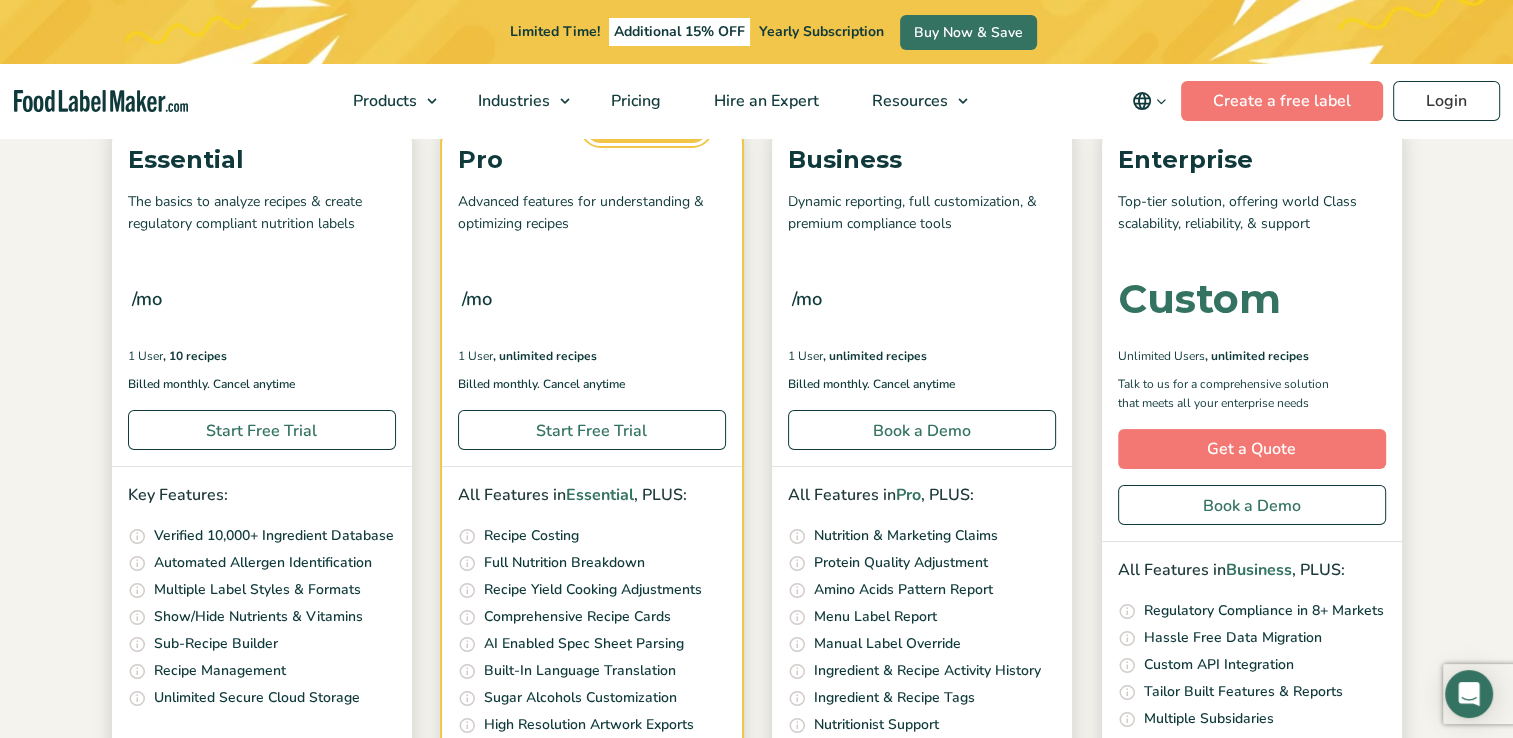 scroll, scrollTop: 300, scrollLeft: 0, axis: vertical 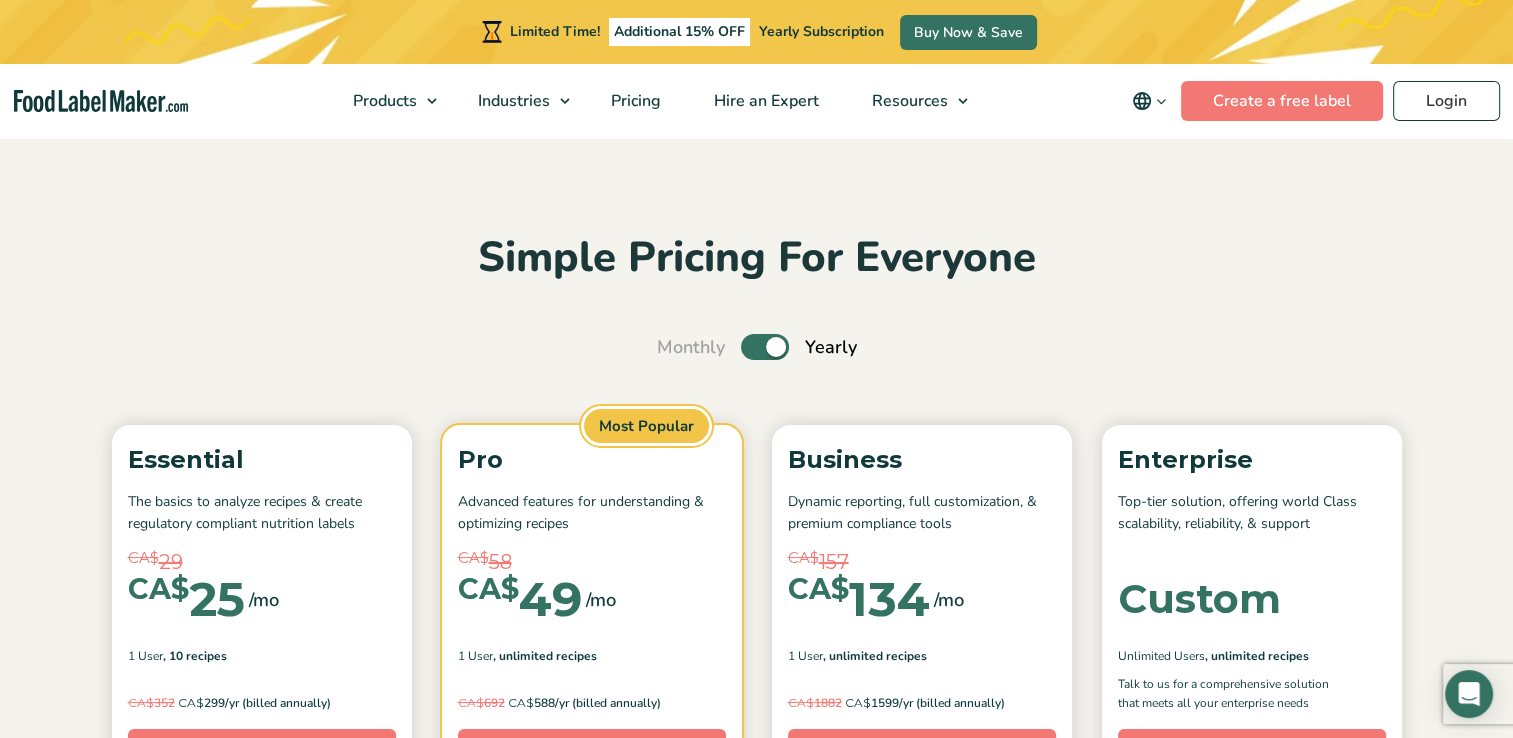 click on "Simple Pricing For Everyone
Monthly
Toggle
Yearly
(6 Month Free + 2 Free Nutritional Consultations)
Essential
The basics to analyze recipes & create regulatory compliant nutrition labels
CA$ 29
CA$ 25
/mo
CA$ 49
/mo
1 User                                                      , 10 Recipes
CA$ 352    CA$ CA$" at bounding box center (757, 749) 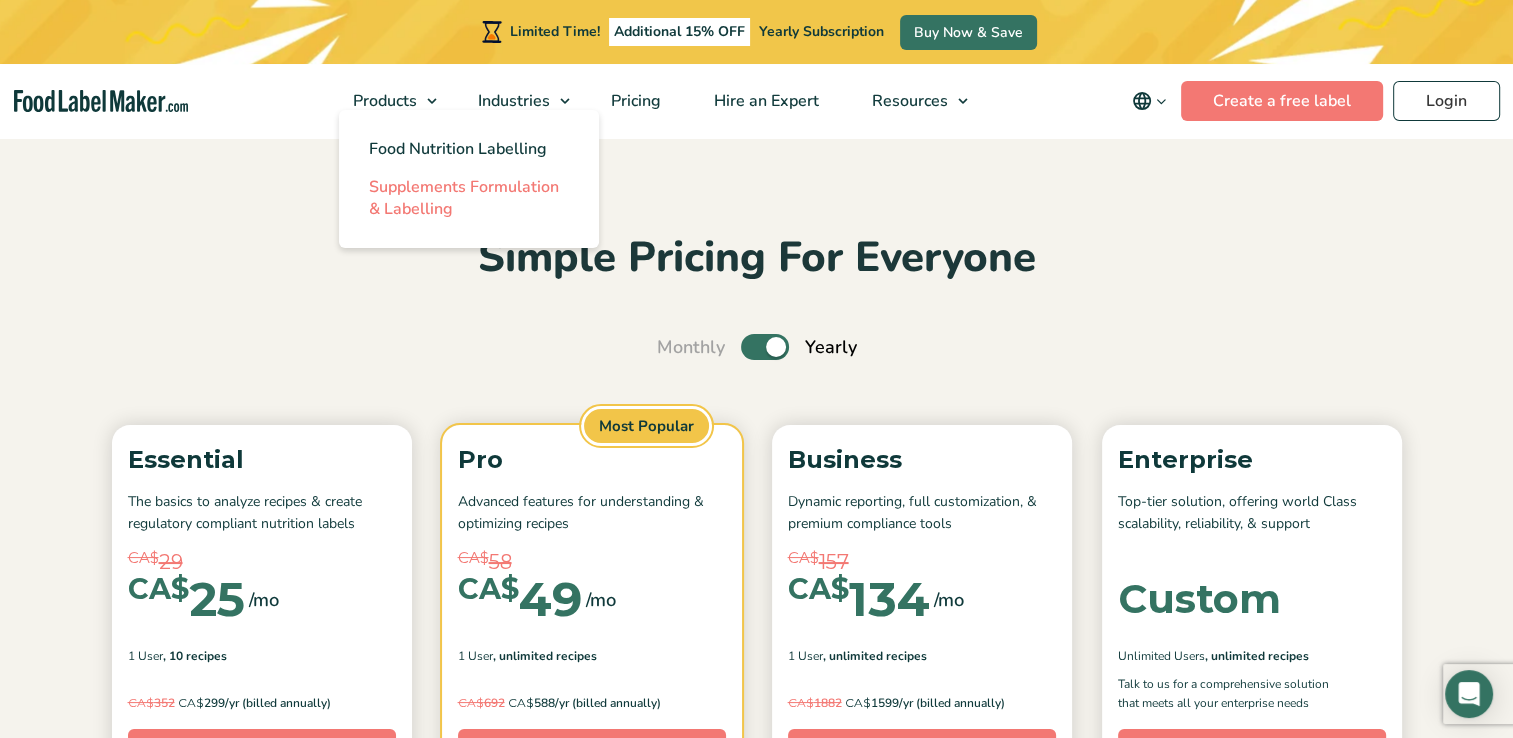 click on "Supplements Formulation & Labelling" at bounding box center [464, 198] 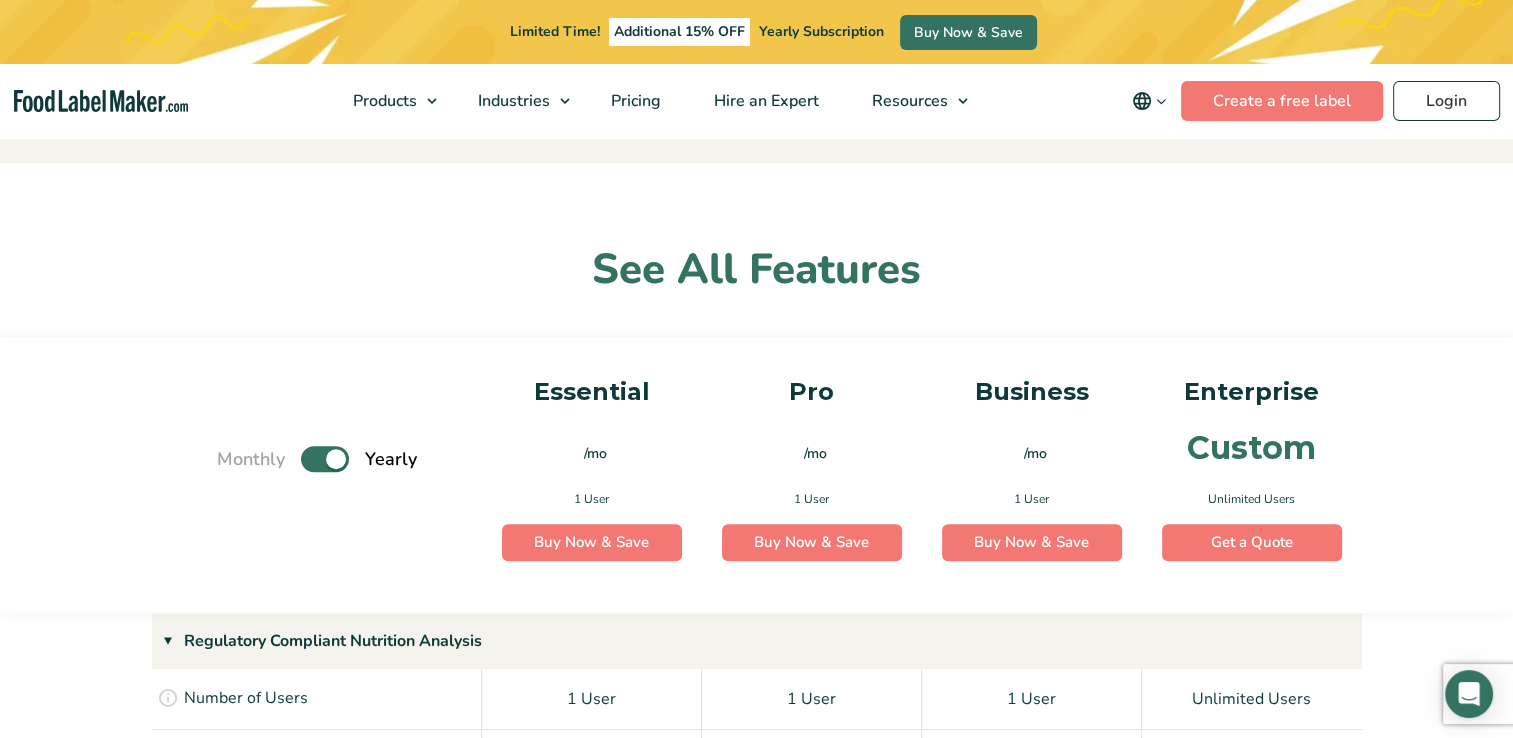 scroll, scrollTop: 1798, scrollLeft: 0, axis: vertical 